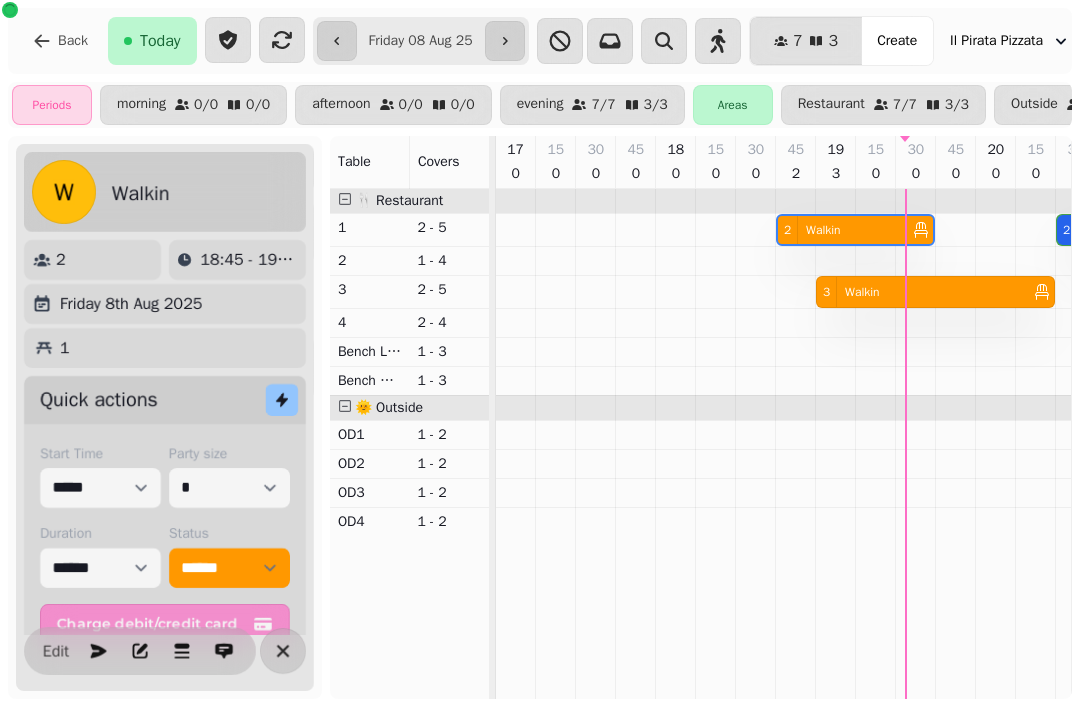 select on "**********" 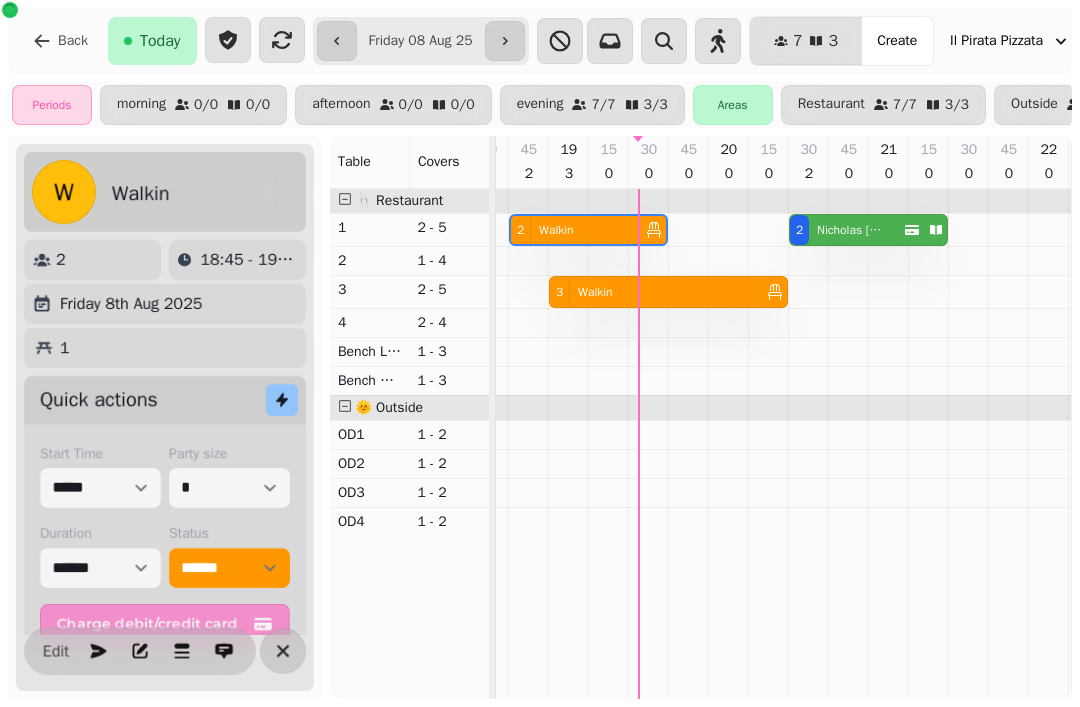 click on "**********" at bounding box center [229, 568] 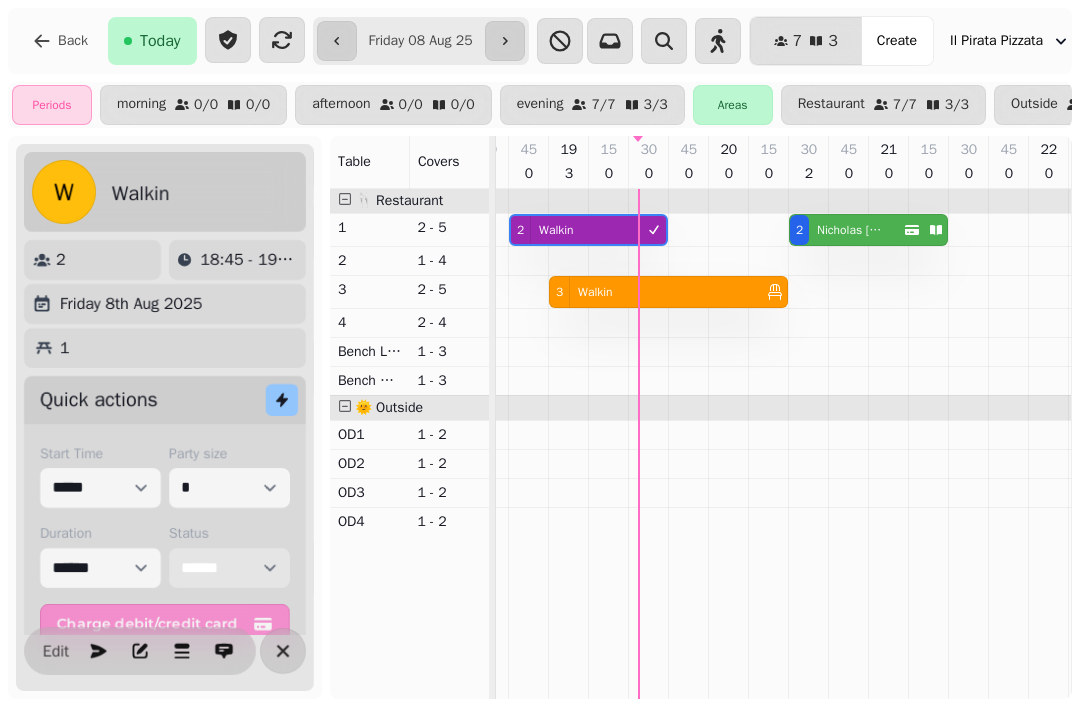 select on "********" 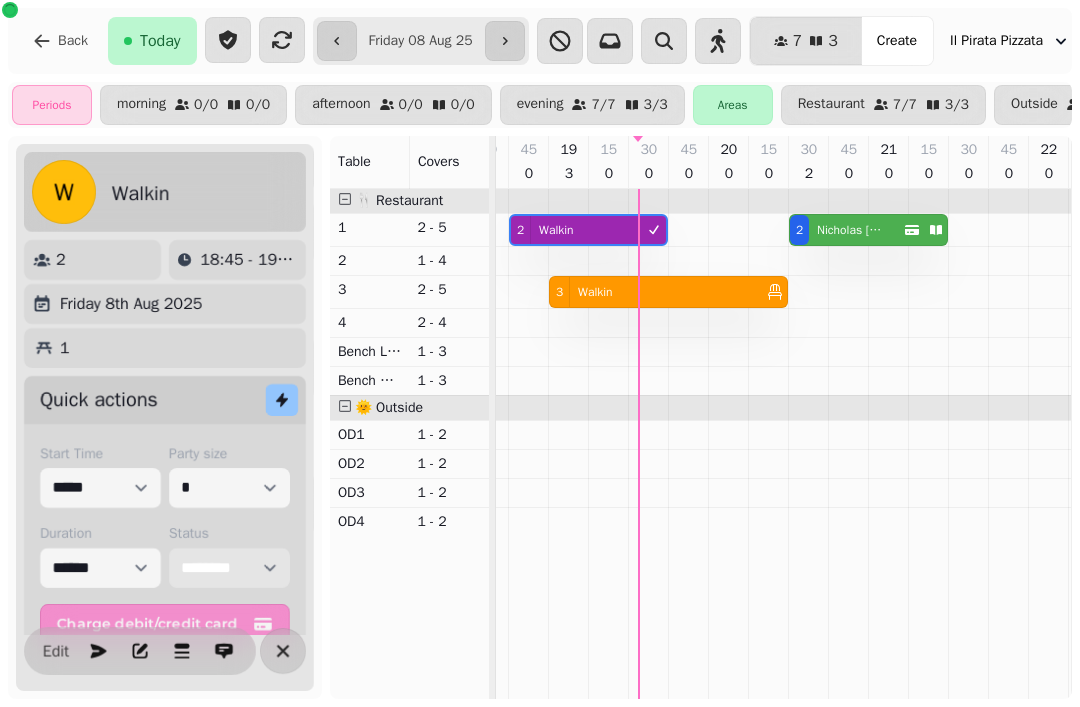 select on "****" 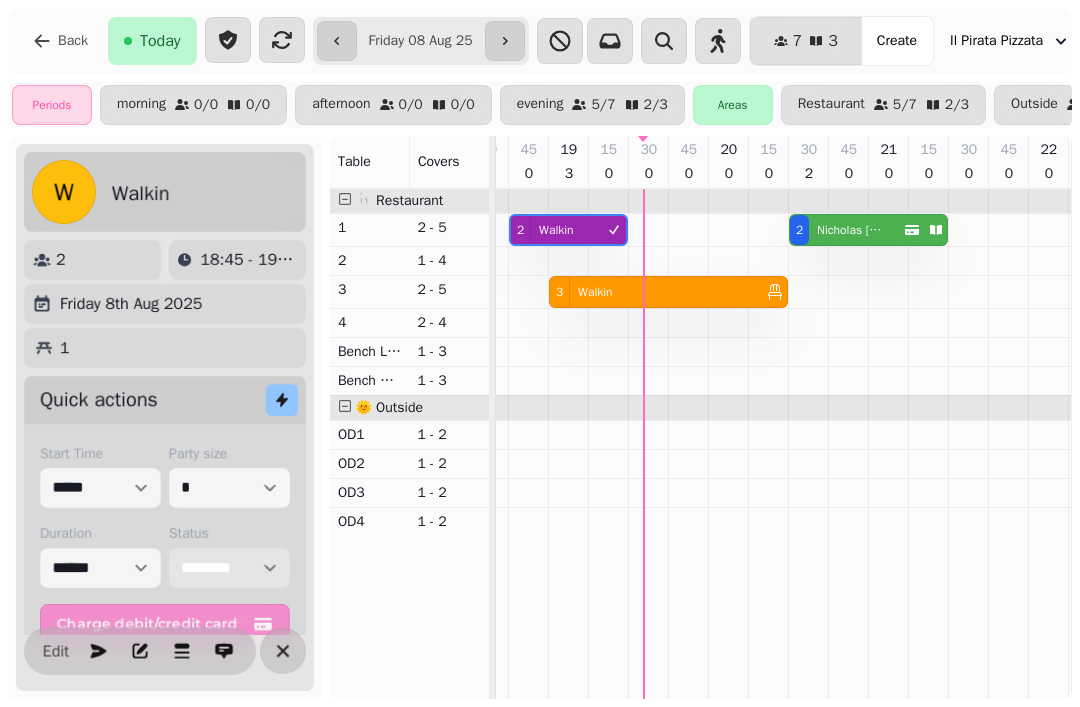 scroll, scrollTop: 0, scrollLeft: 275, axis: horizontal 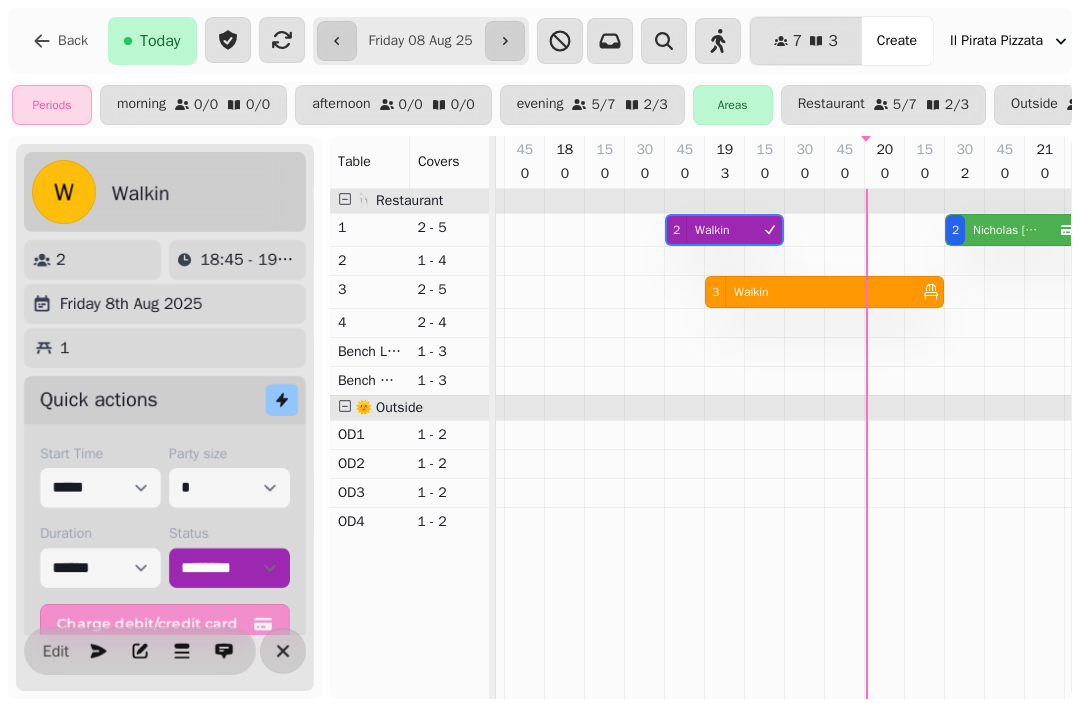 click 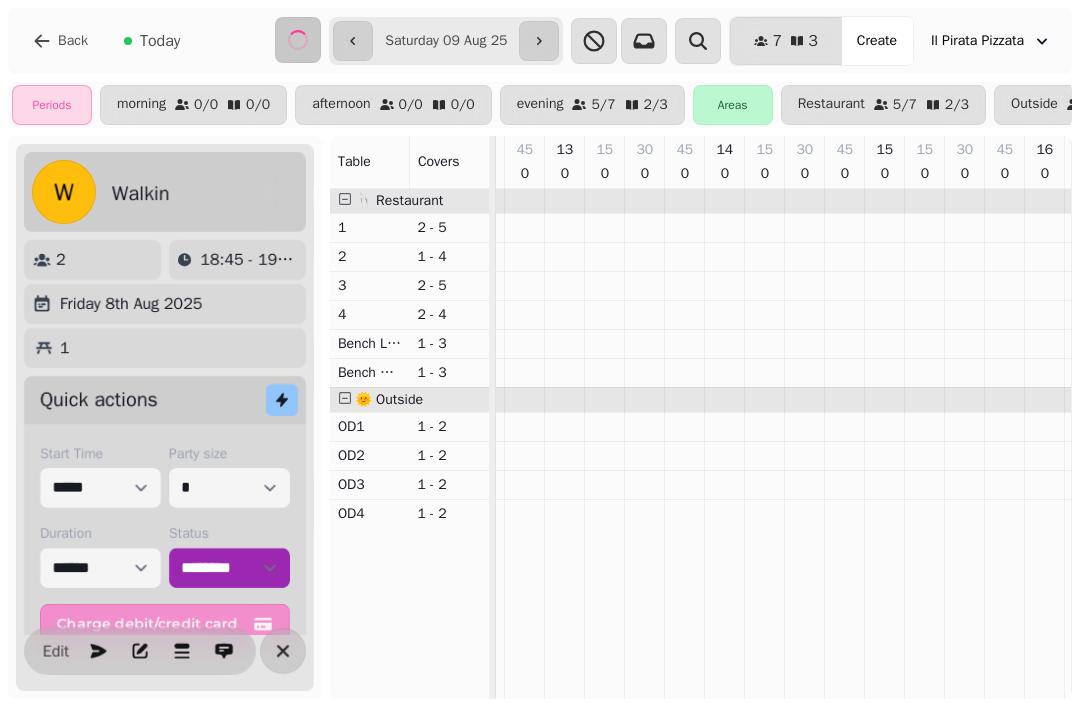 scroll, scrollTop: 0, scrollLeft: 725, axis: horizontal 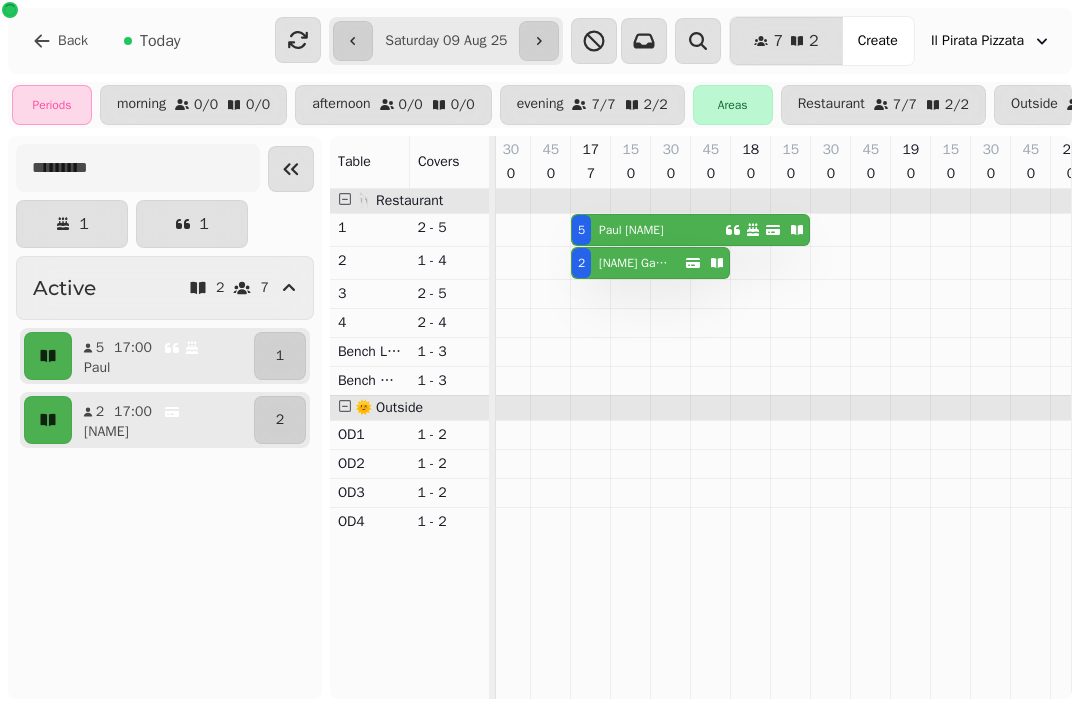 click at bounding box center (353, 41) 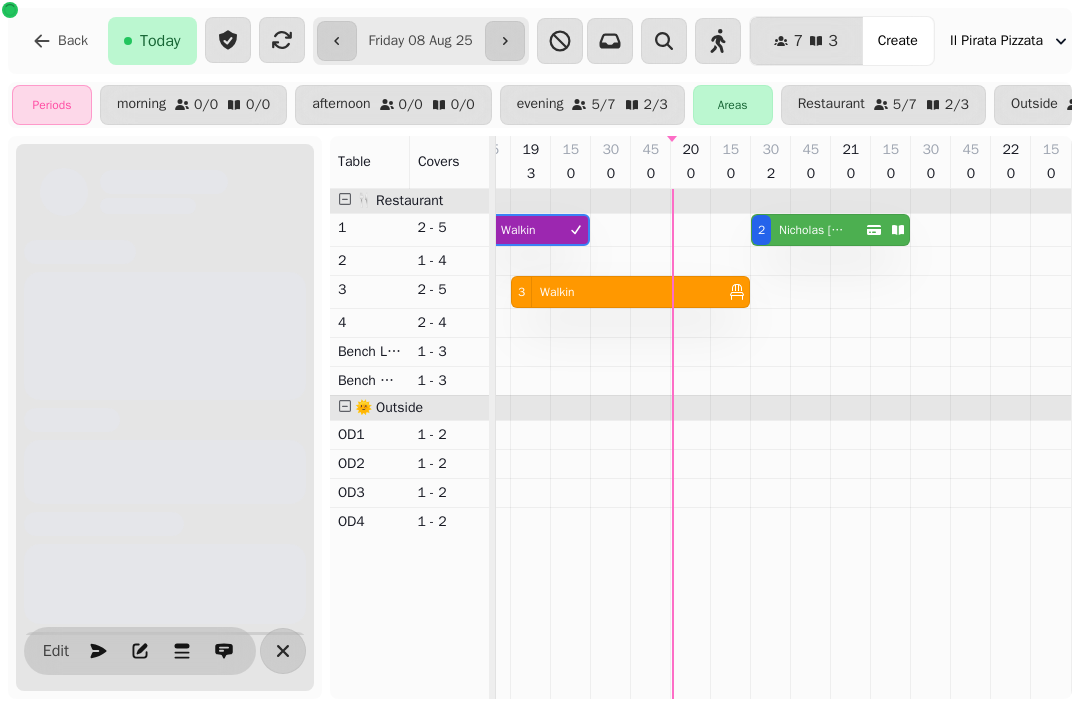 scroll, scrollTop: 0, scrollLeft: 0, axis: both 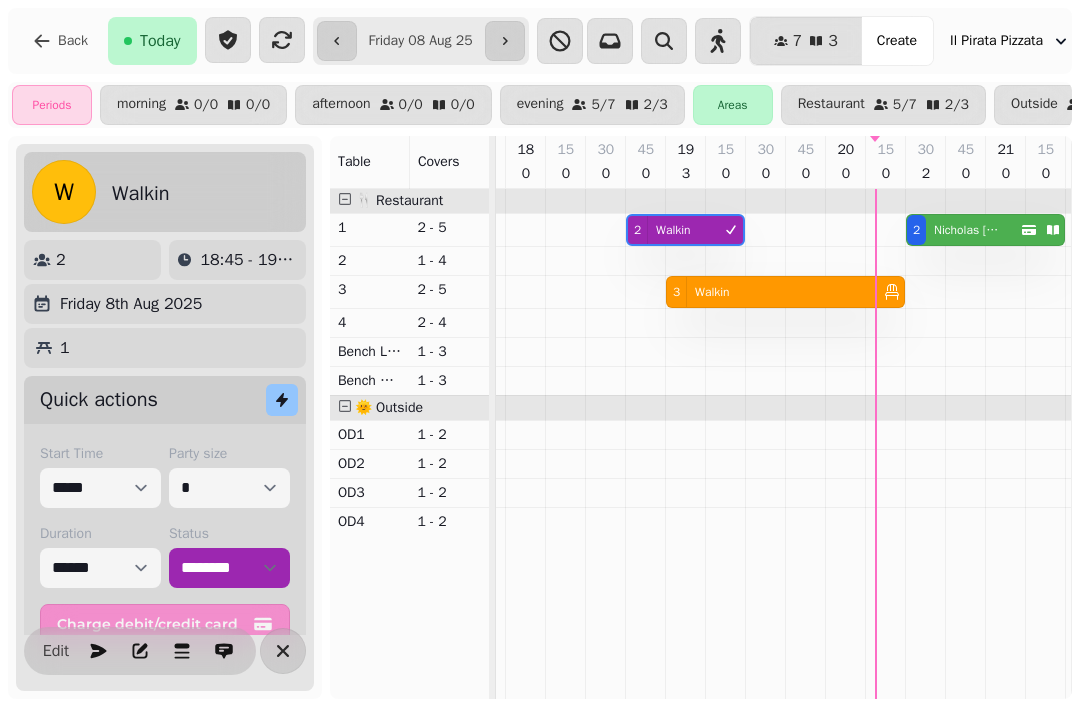 click at bounding box center (718, 41) 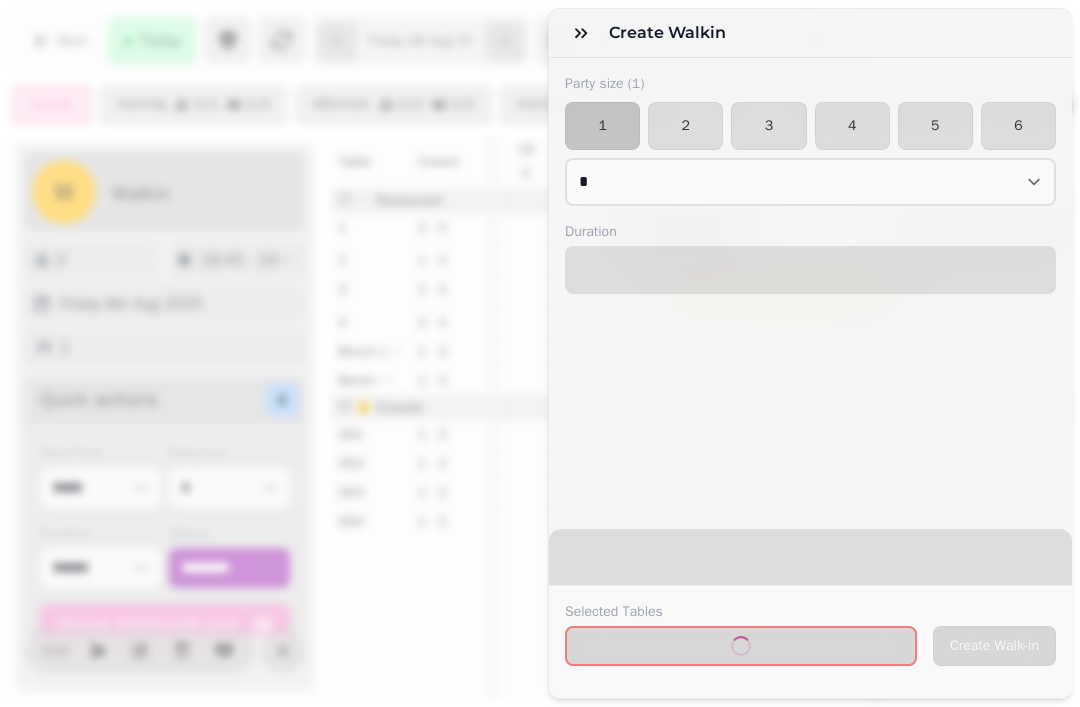 select on "****" 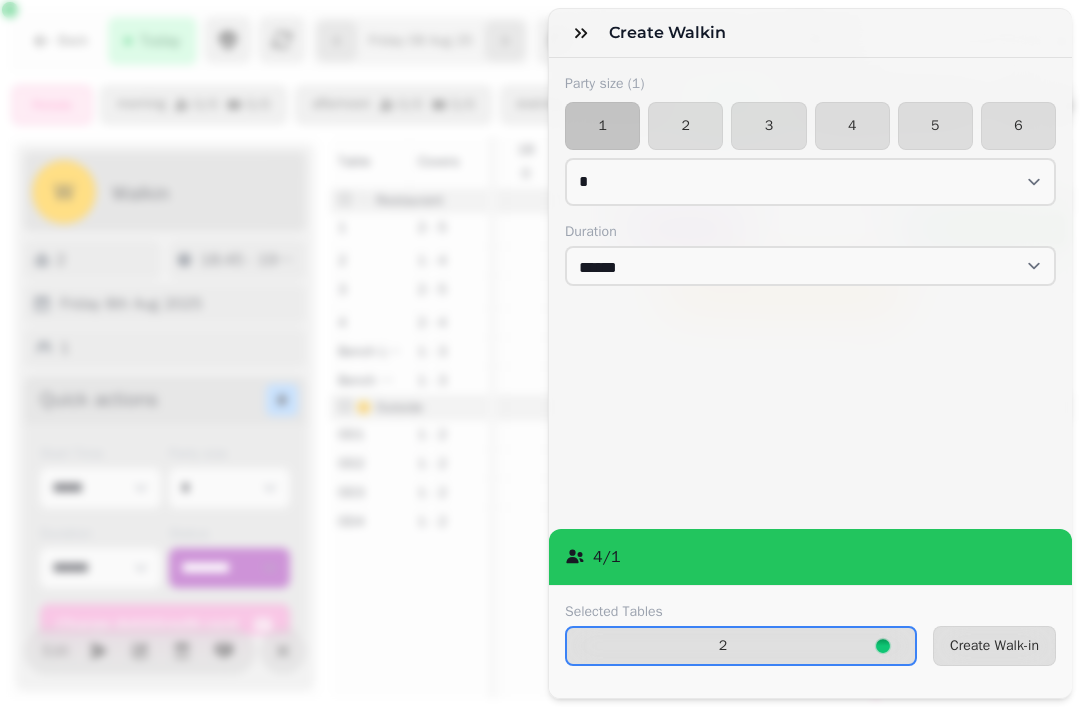 click on "2" at bounding box center [685, 126] 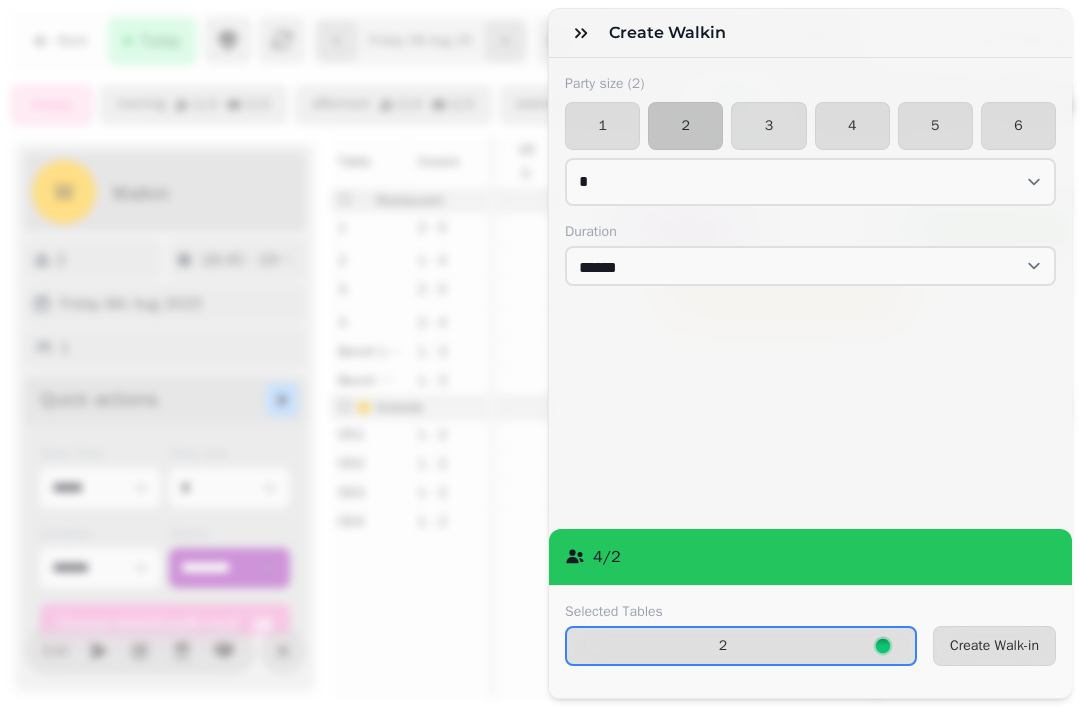 click on "Create Walk-in" at bounding box center [994, 646] 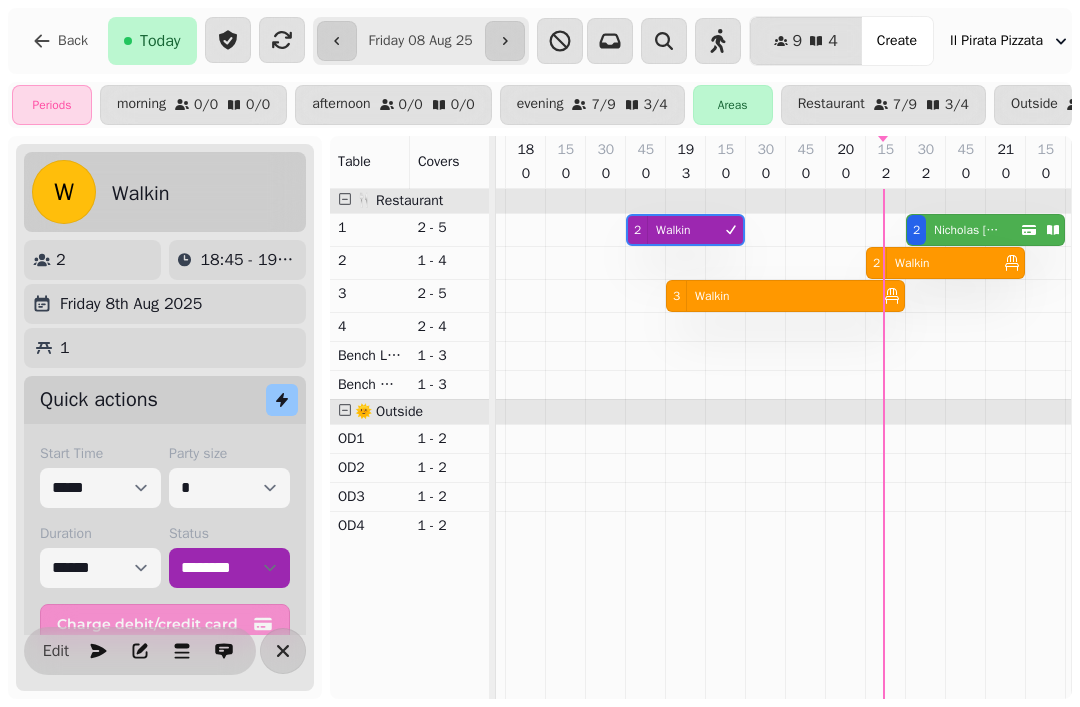 click on "3 Walkin" at bounding box center [771, 296] 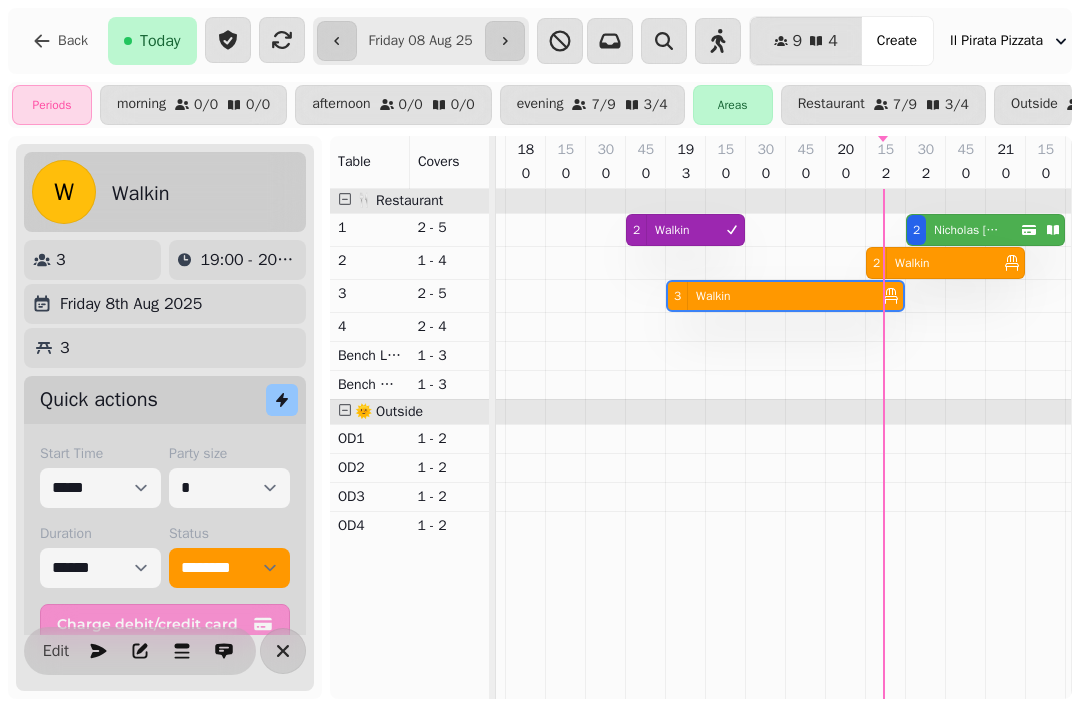 select on "******" 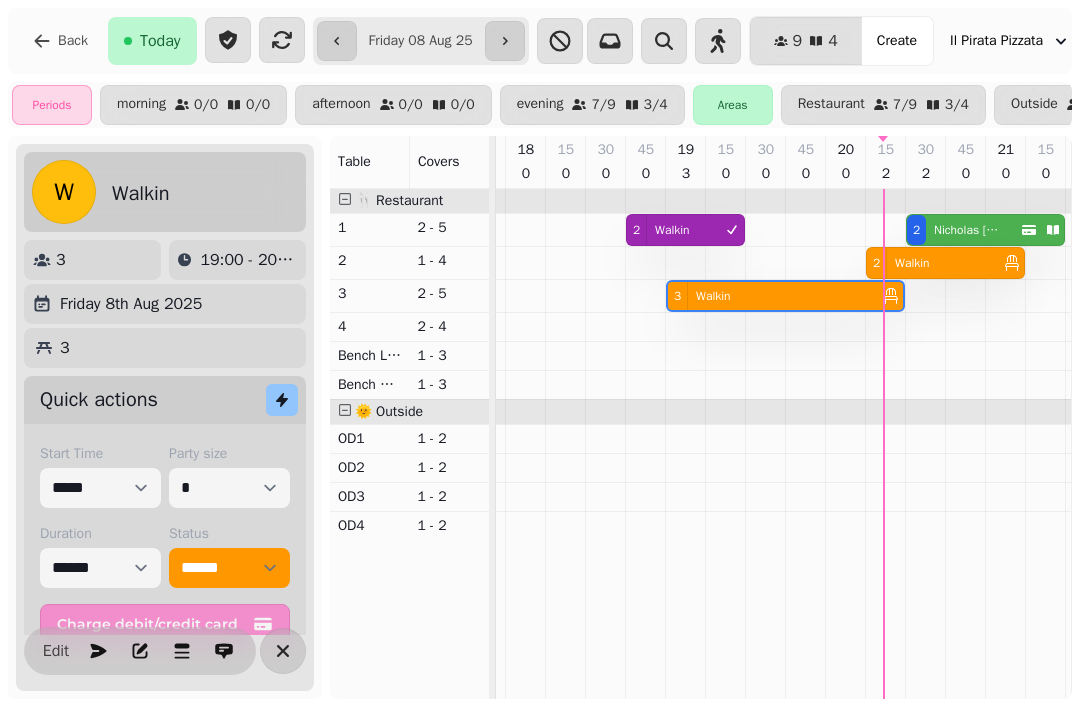select on "**********" 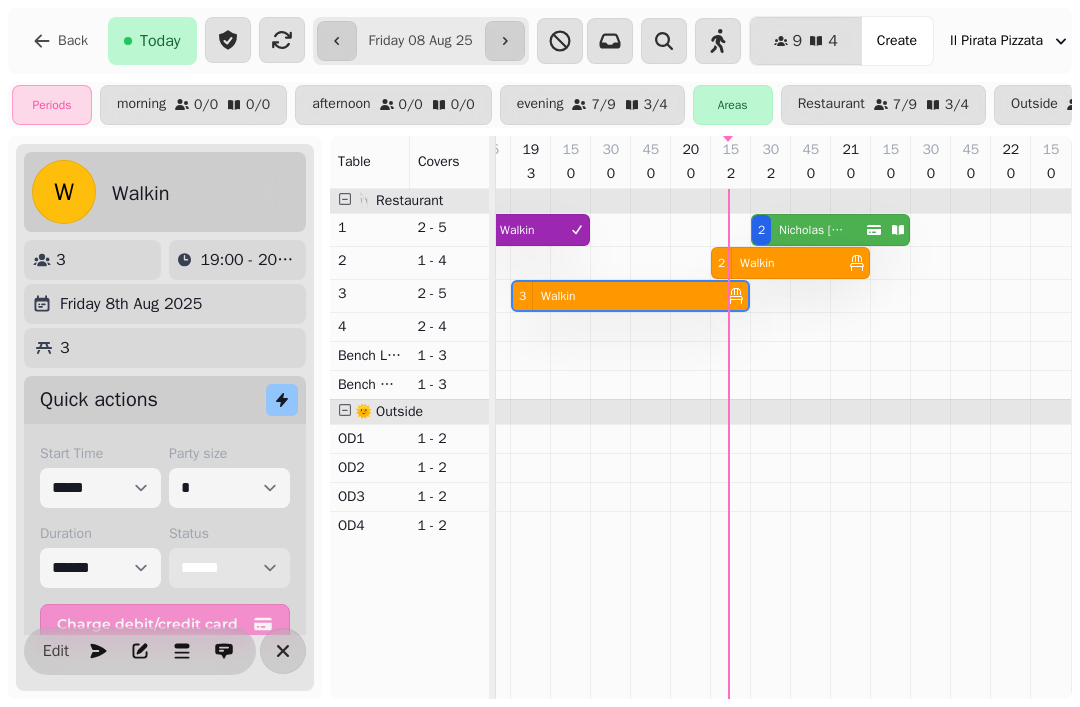 click on "**********" at bounding box center (229, 568) 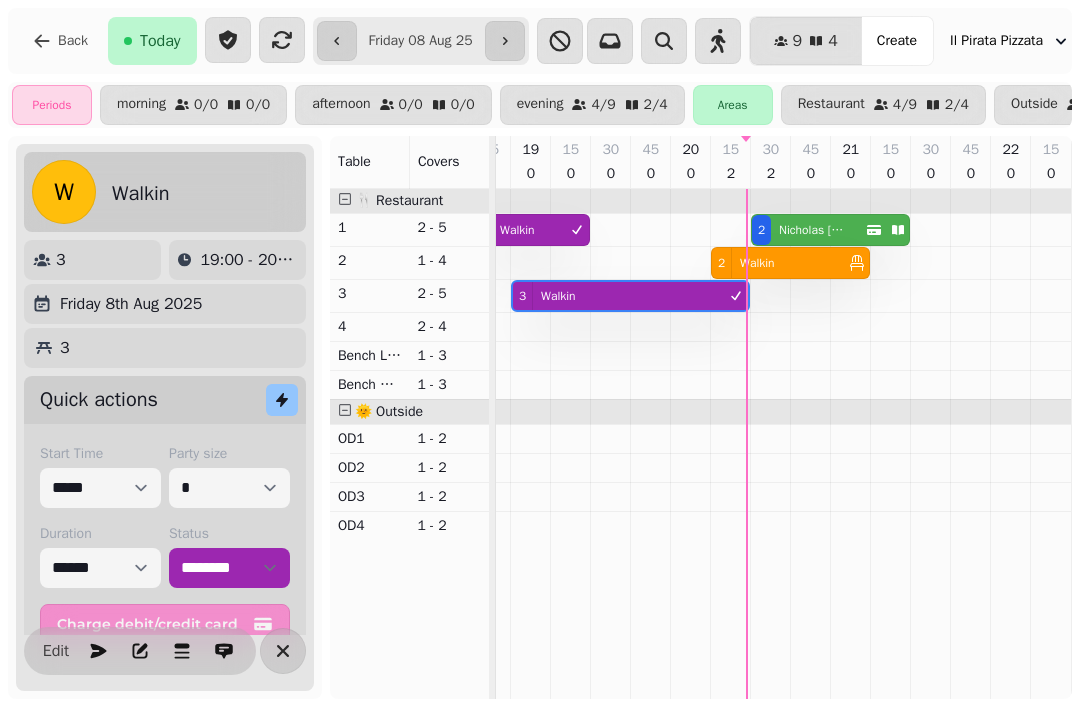 click on "[FIRST]   [LAST]" at bounding box center (815, 230) 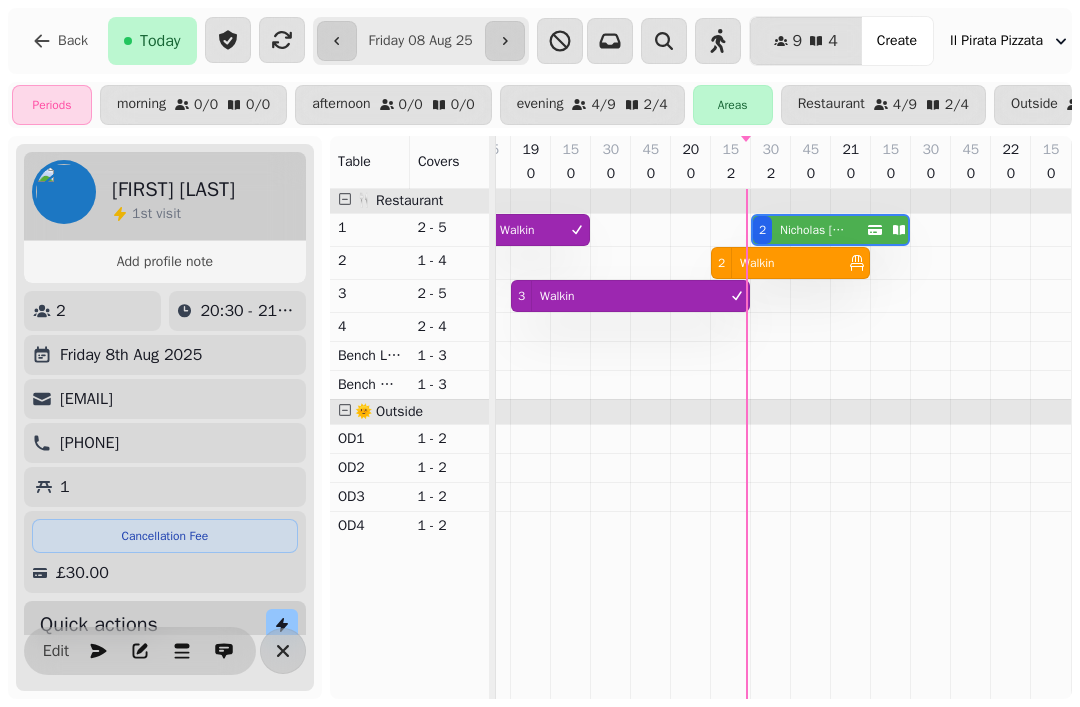 select on "**********" 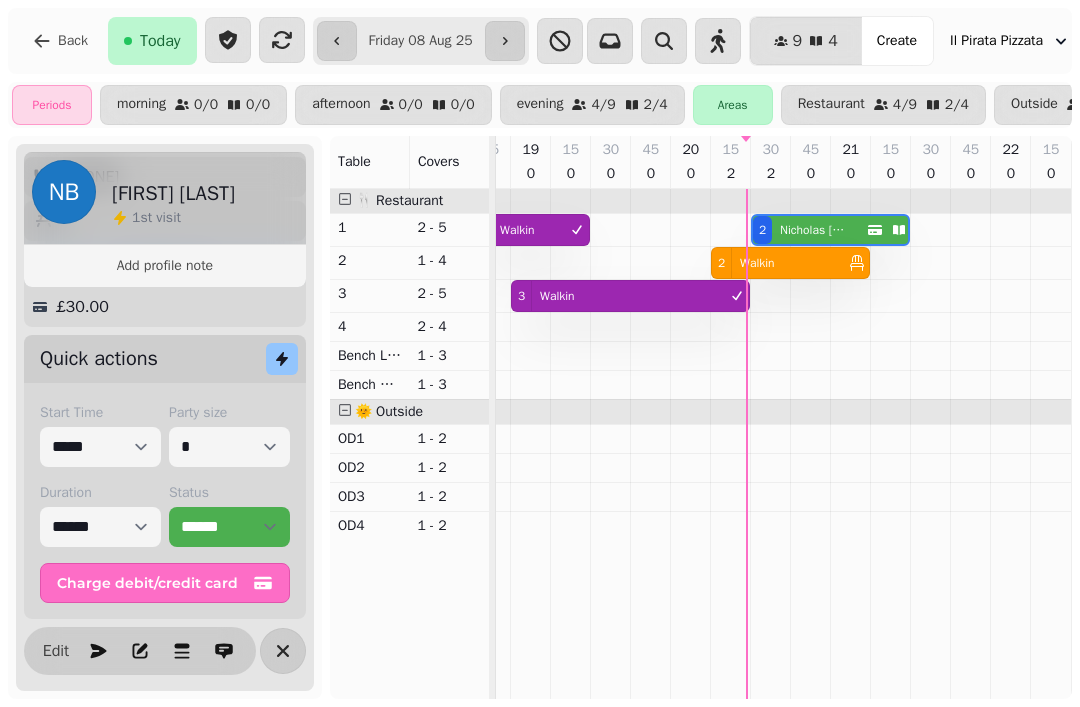 scroll, scrollTop: 269, scrollLeft: 0, axis: vertical 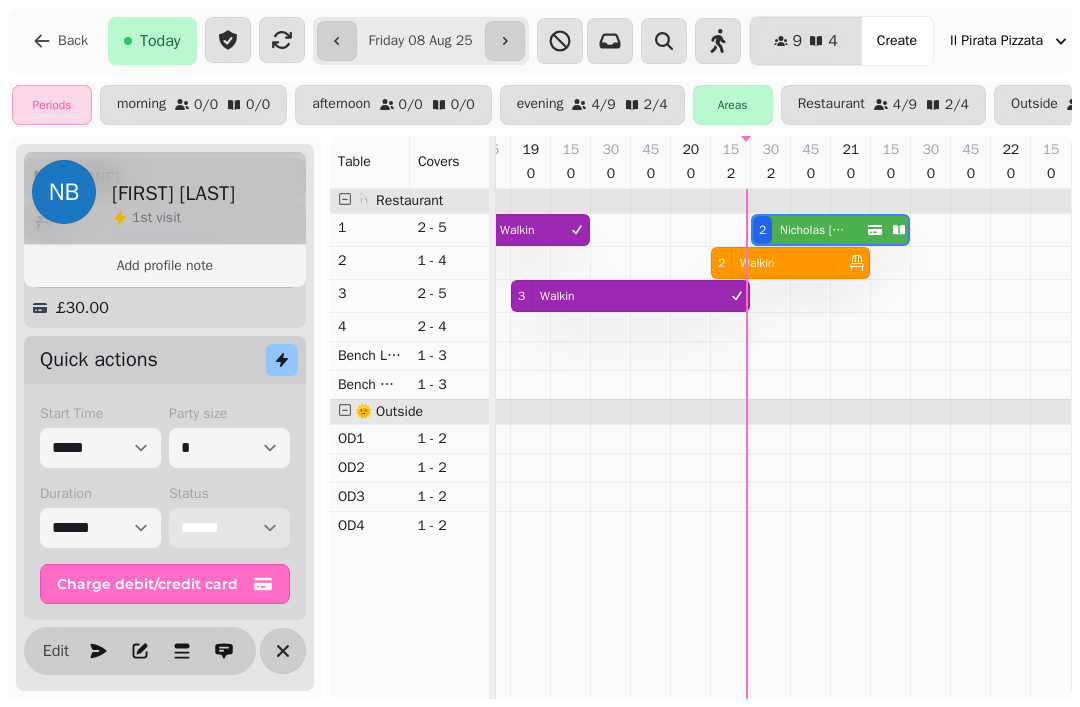 click on "**********" at bounding box center (229, 528) 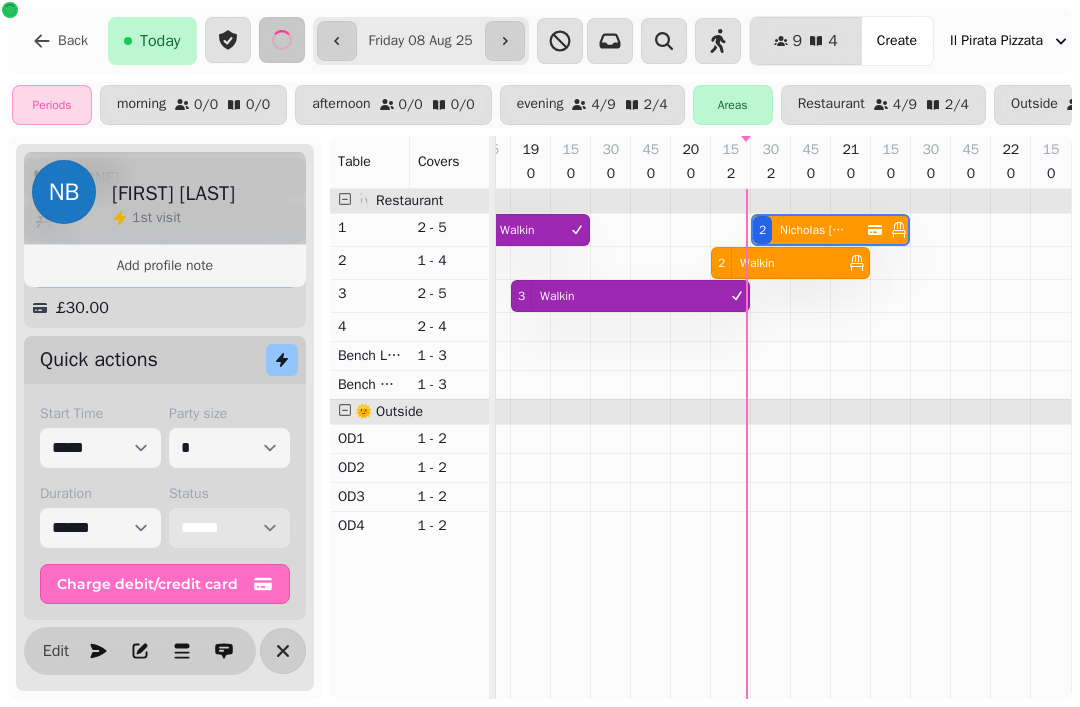 select on "**********" 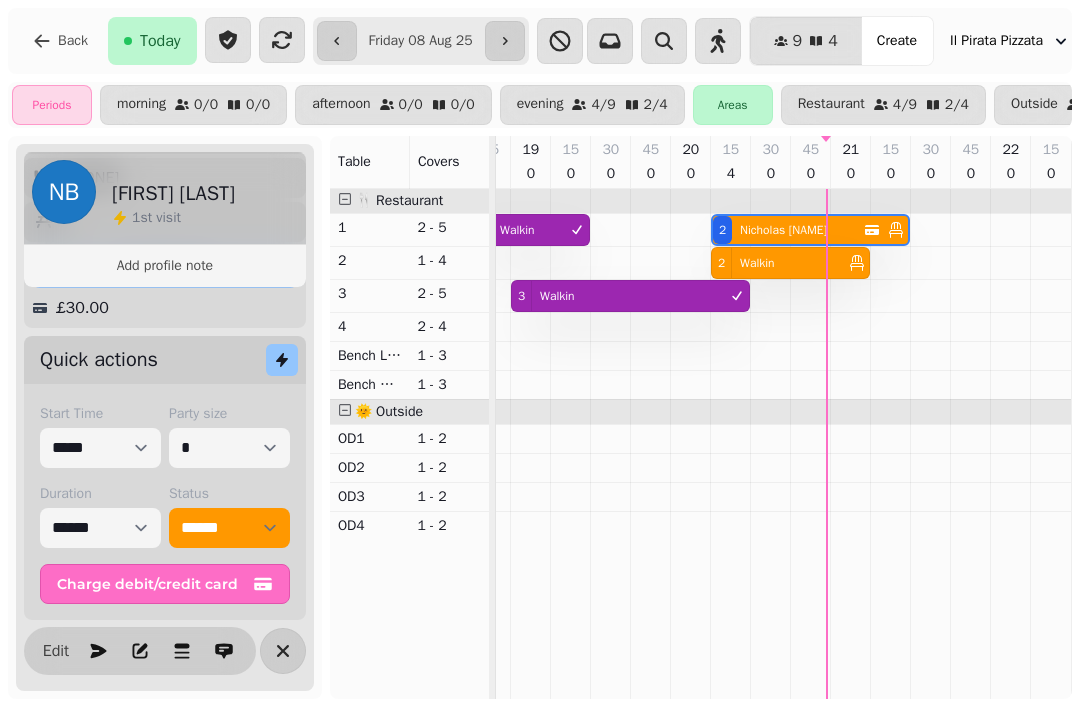 click on "2 Walkin" at bounding box center (776, 263) 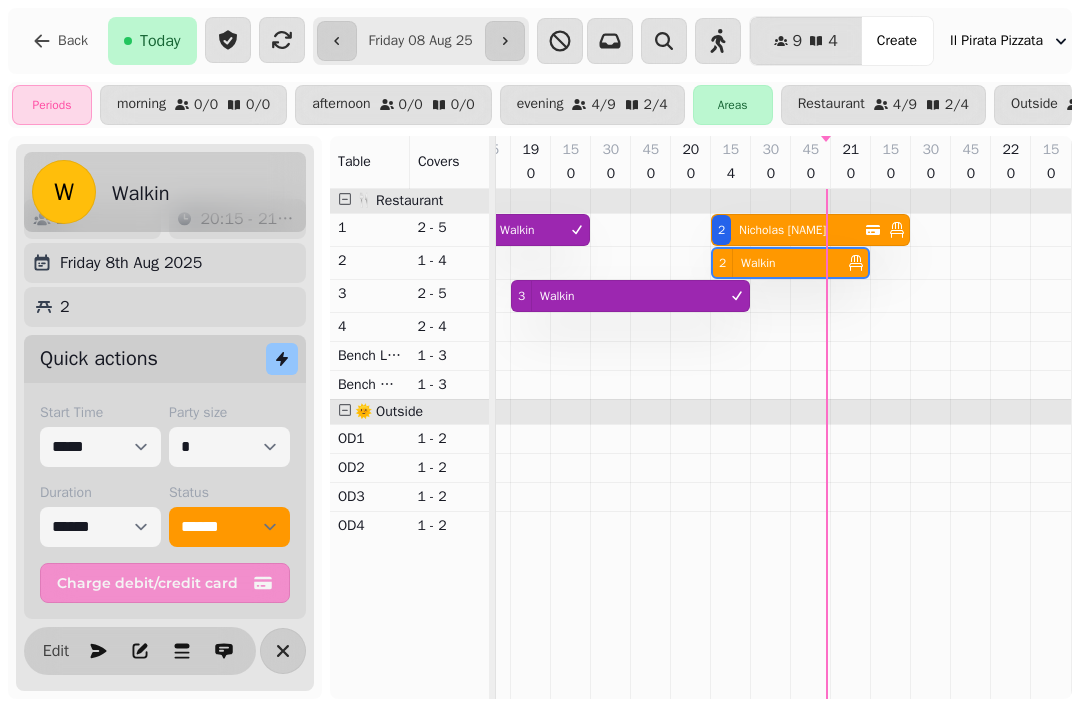 select on "****" 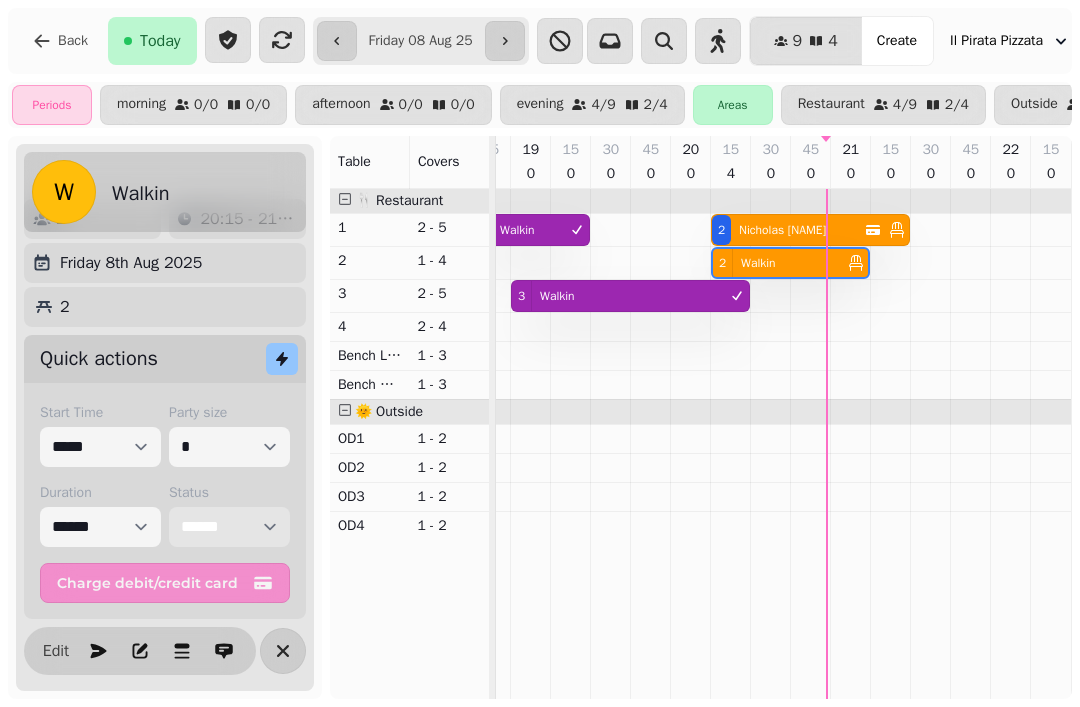 click on "**********" at bounding box center (229, 527) 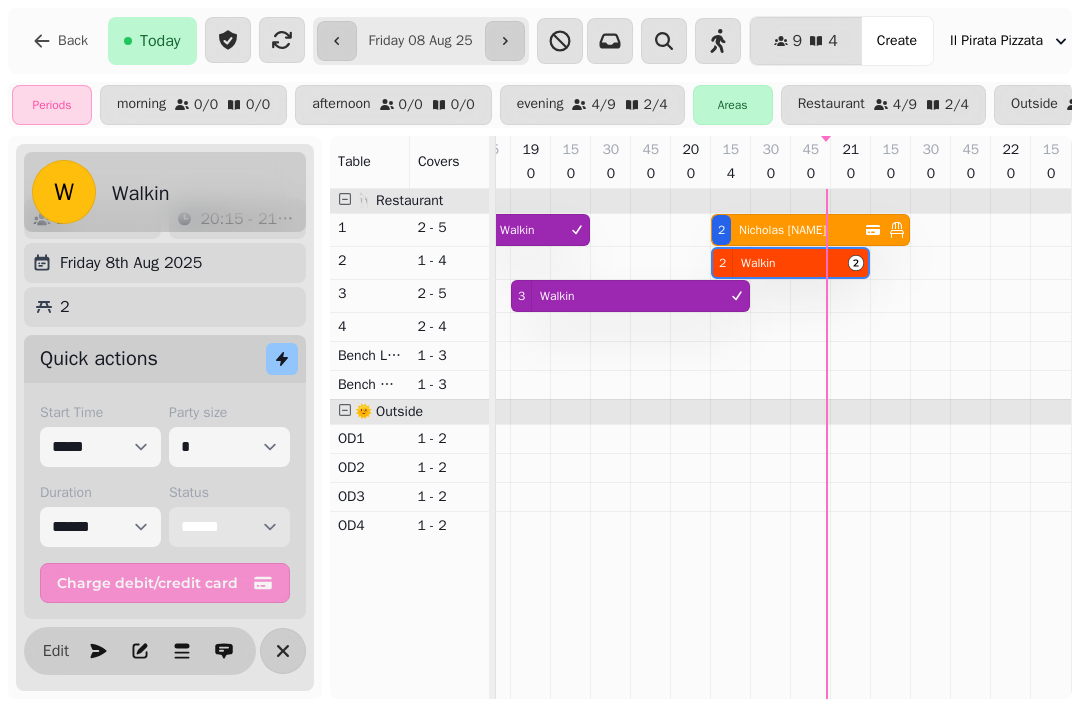 click on "**********" at bounding box center [229, 527] 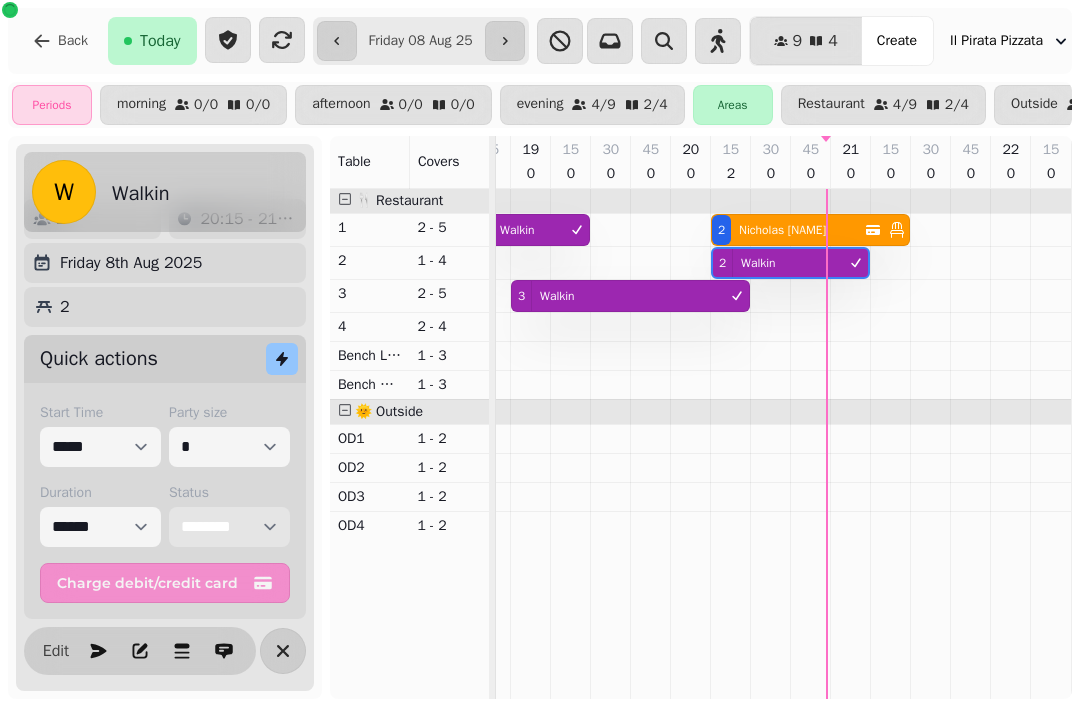 select on "****" 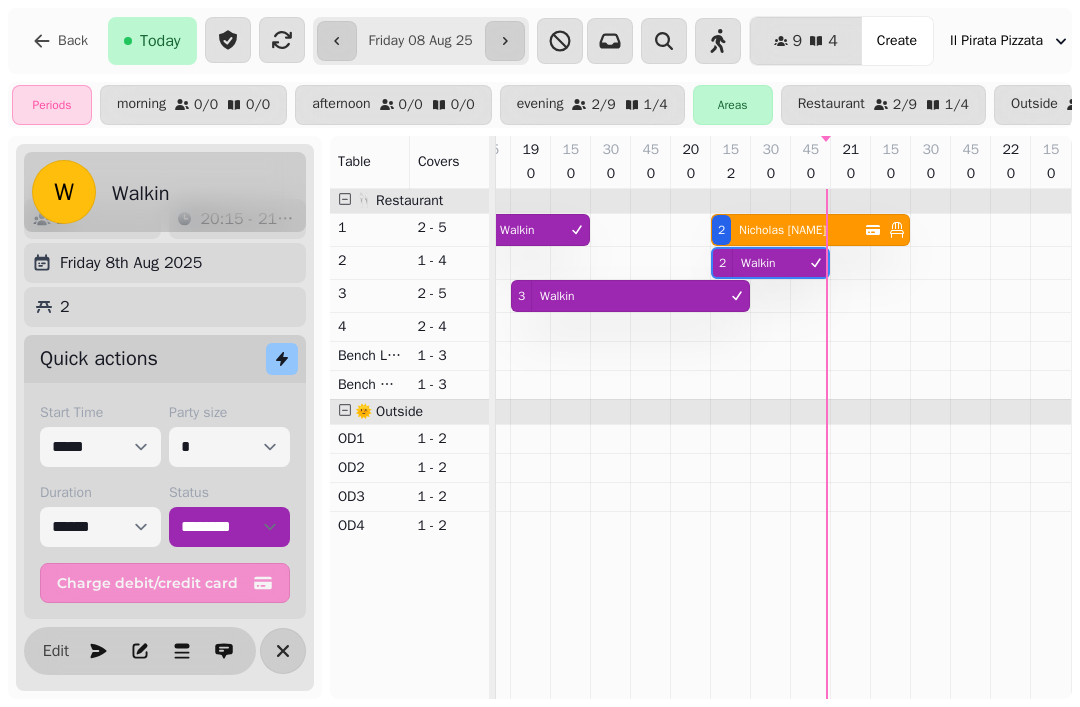 click on "[NUMBER] [FIRST]   [LAST]" at bounding box center [788, 230] 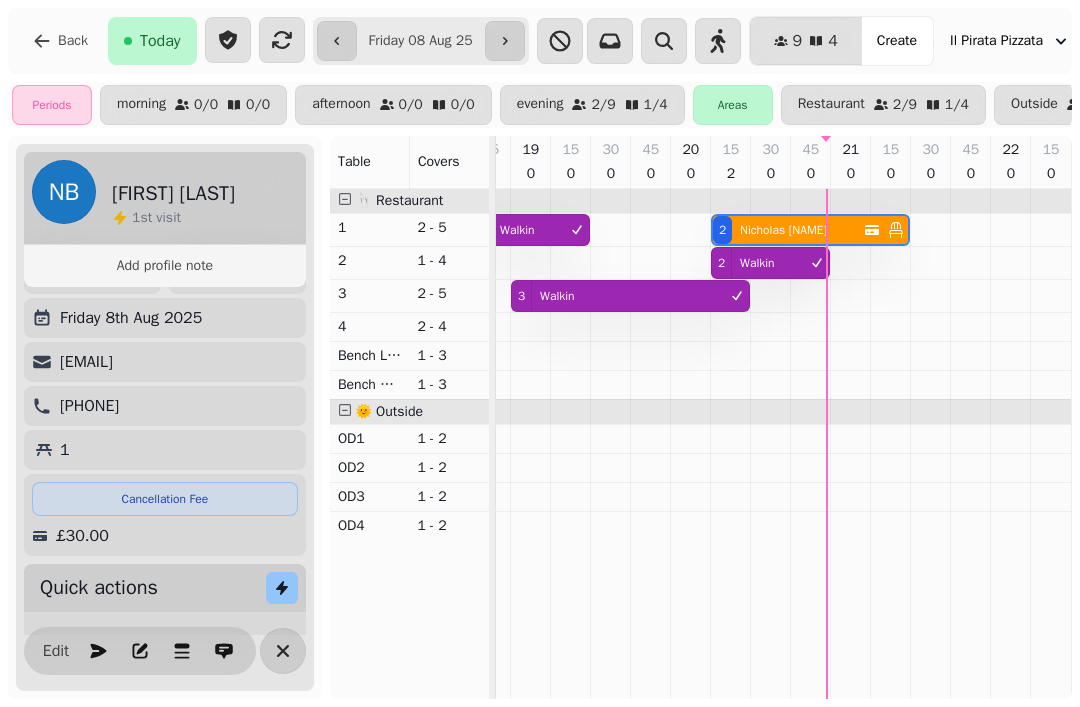 select on "****" 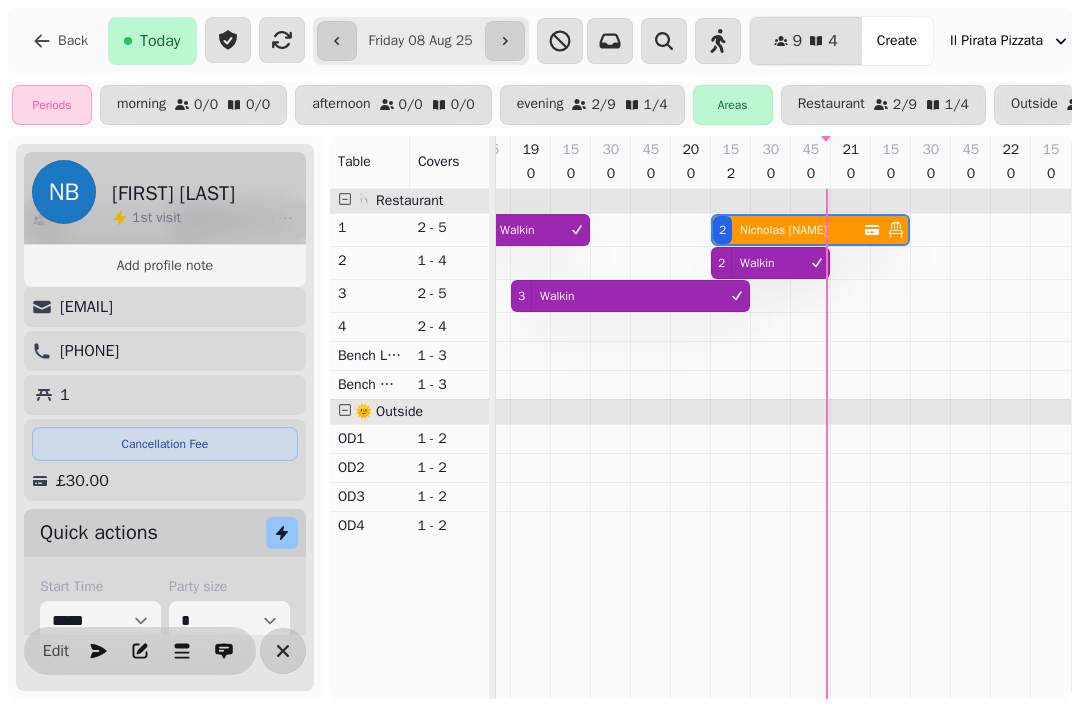 click on "[FIRST]   [LAST]" at bounding box center (783, 230) 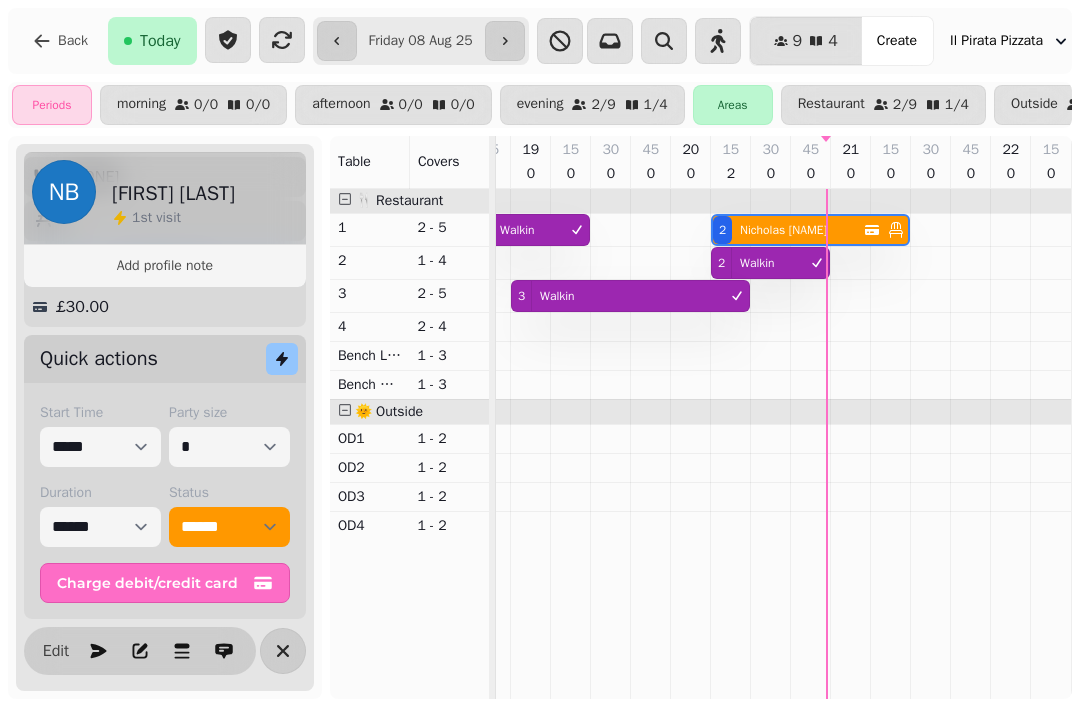 click on "**********" at bounding box center [229, 527] 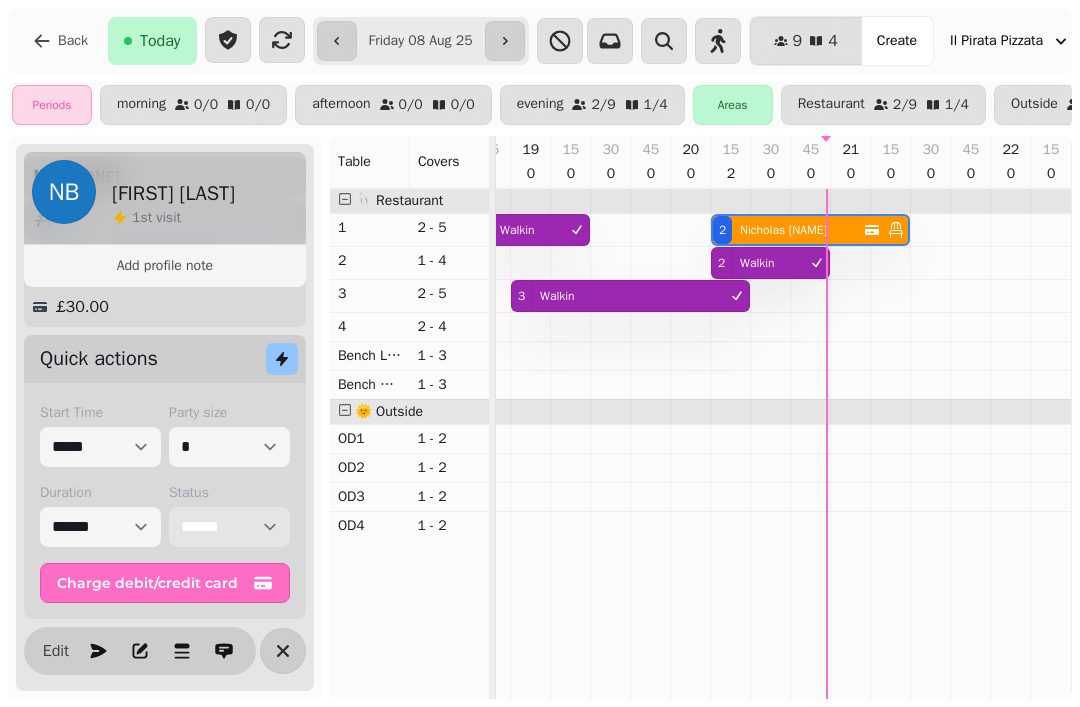 scroll, scrollTop: 269, scrollLeft: 0, axis: vertical 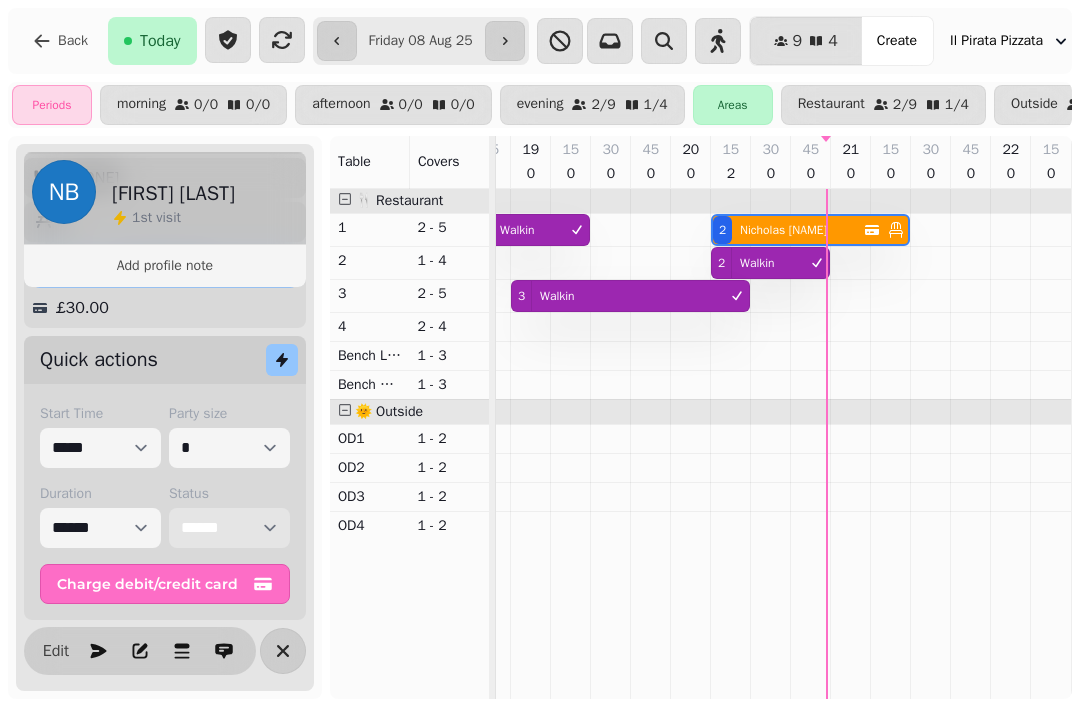 select on "******" 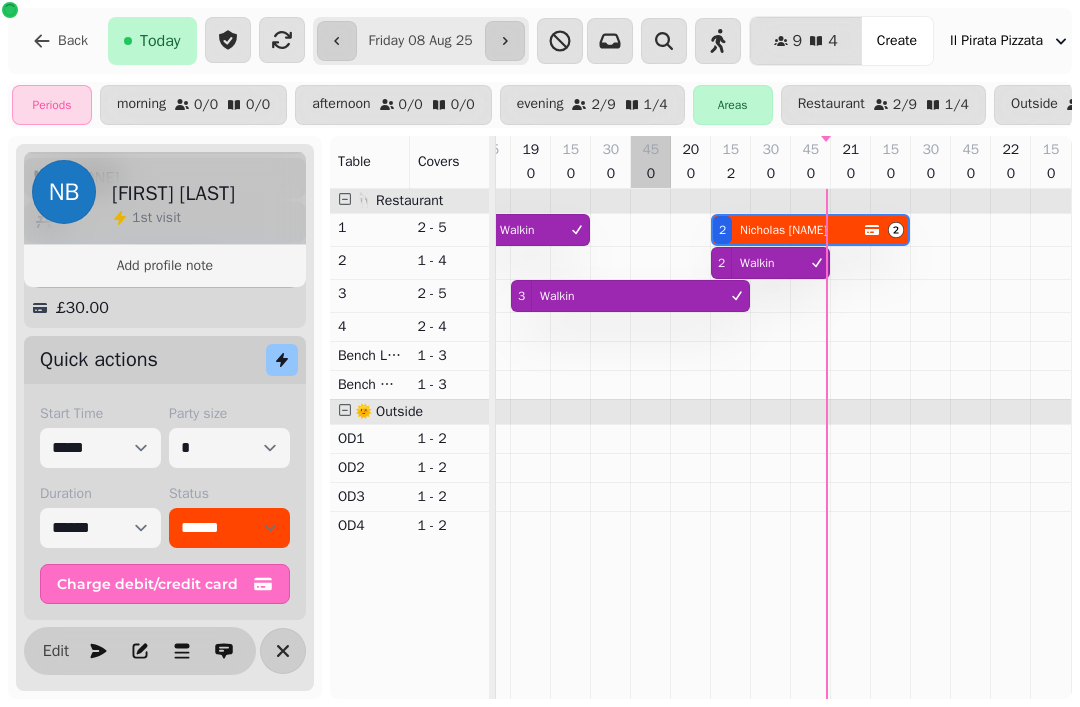 click at bounding box center [651, 444] 